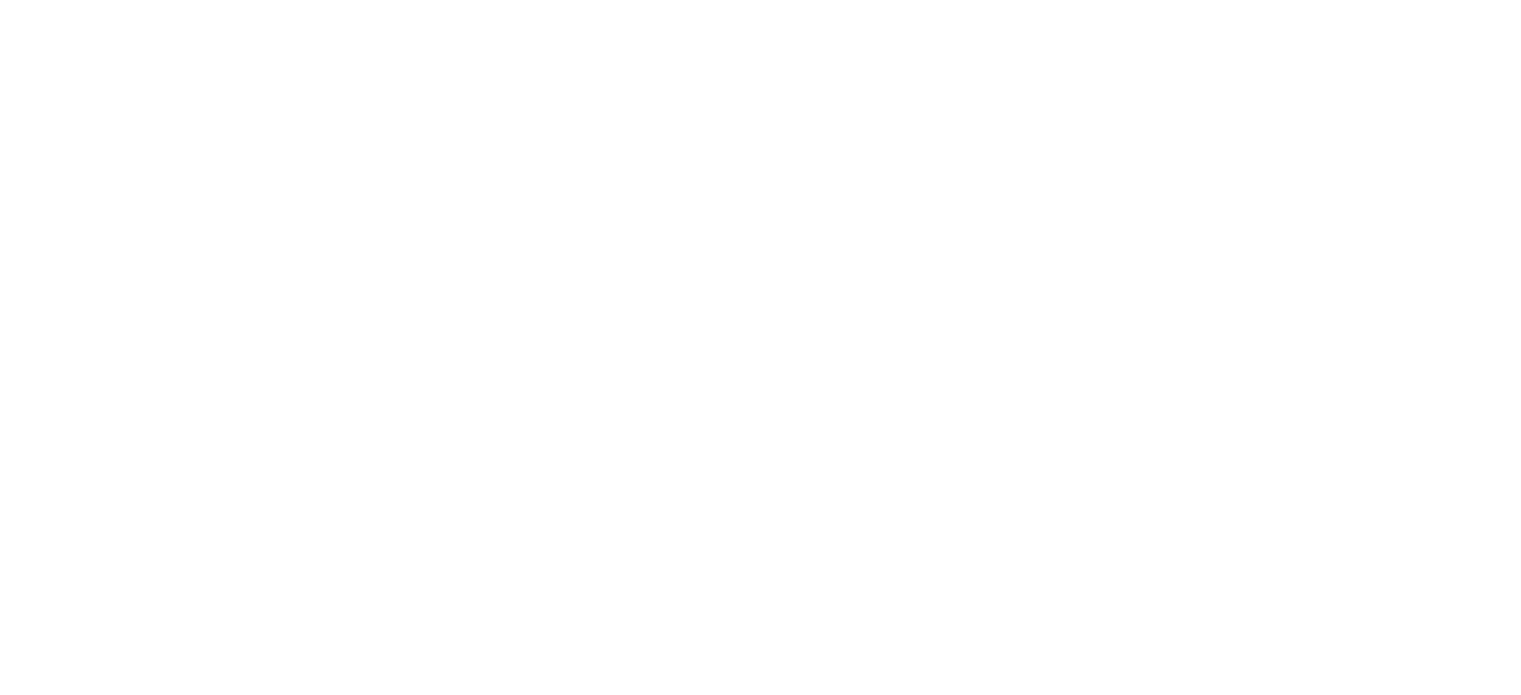 scroll, scrollTop: 0, scrollLeft: 0, axis: both 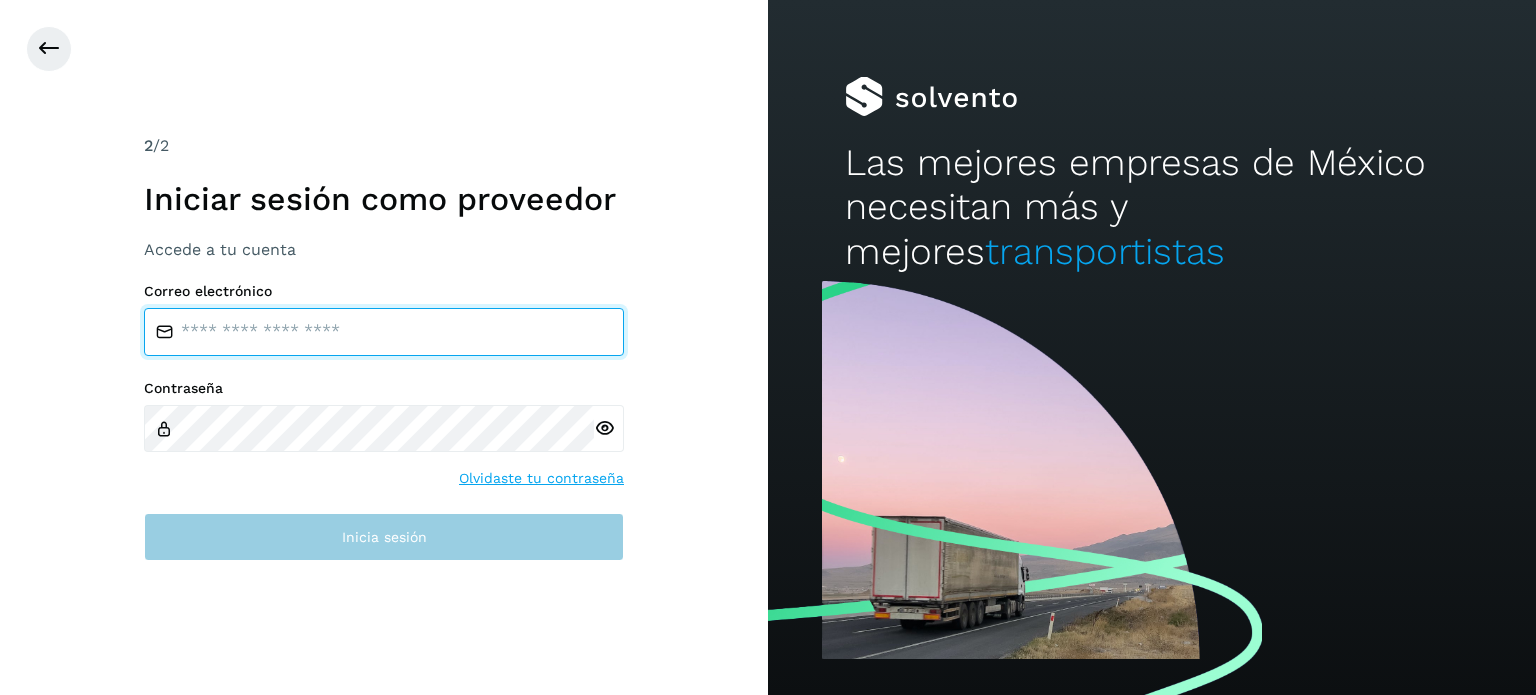 type on "**********" 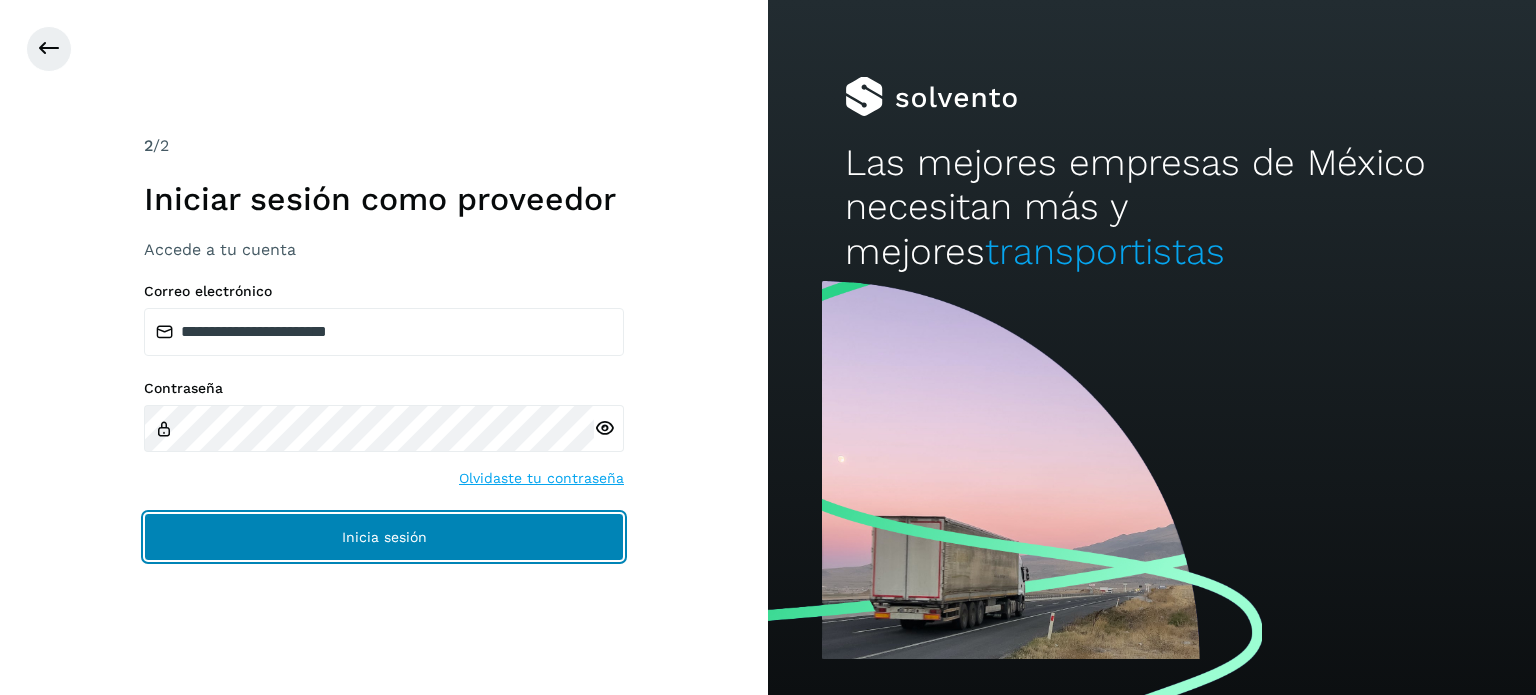 click on "Inicia sesión" 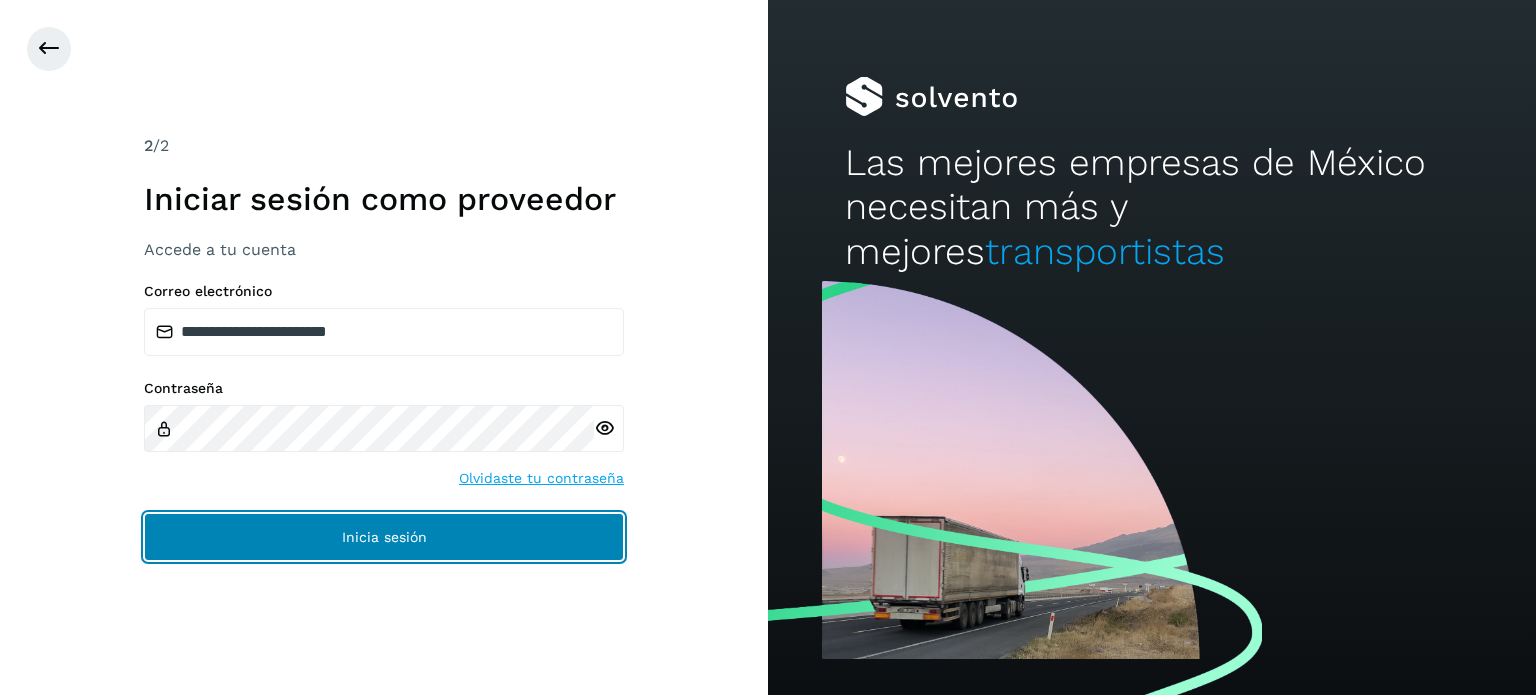 click on "Inicia sesión" 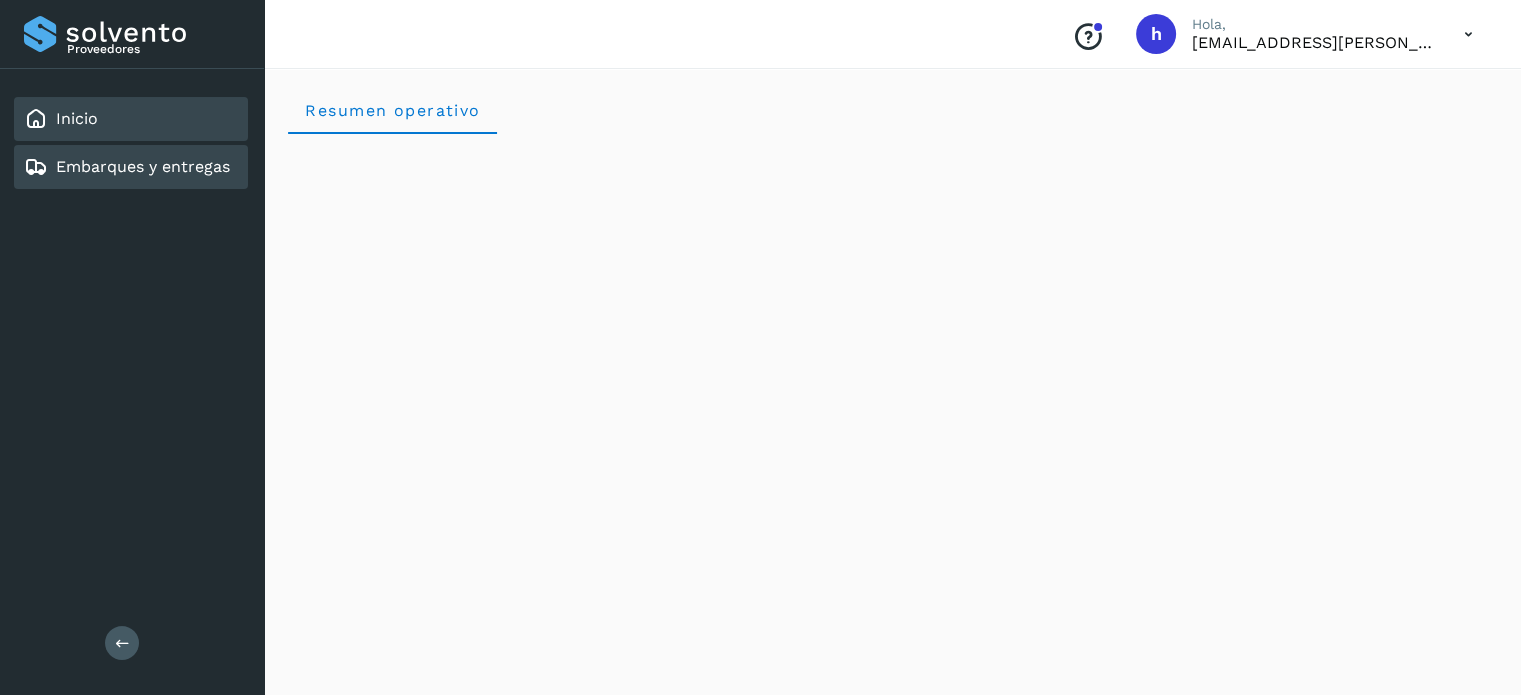 click on "Embarques y entregas" at bounding box center (143, 166) 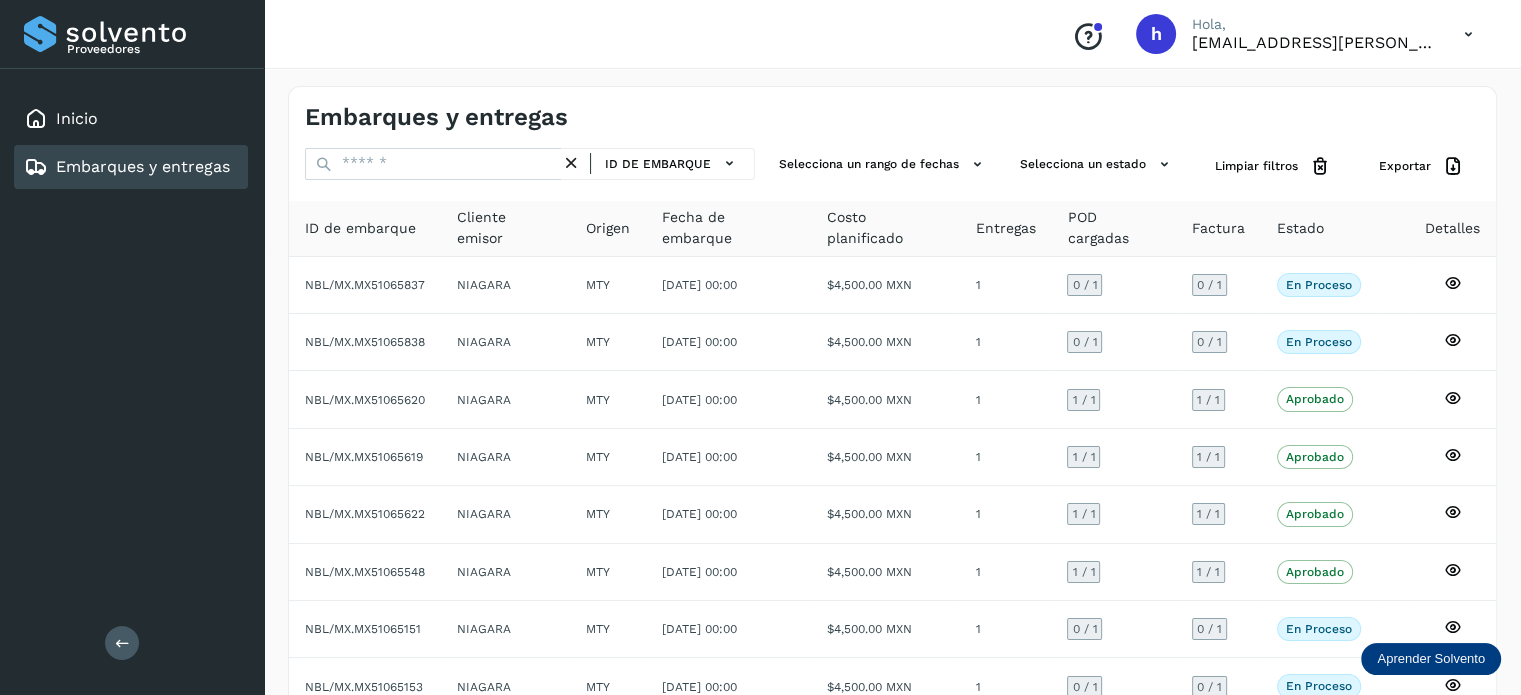 click on "Embarques y entregas ID de embarque Selecciona un rango de fechas  Selecciona un estado Limpiar filtros Exportar ID de embarque Cliente emisor Origen Fecha de embarque Costo planificado Entregas POD cargadas Factura Estado Detalles NBL/MX.MX51065837 NIAGARA MTY [DATE] 00:00  $4,500.00 MXN  1 0  / 1 0 / 1 En proceso
Verifica el estado de la factura o entregas asociadas a este embarque
NBL/MX.MX51065838 NIAGARA MTY [DATE] 00:00  $4,500.00 MXN  1 0  / 1 0 / 1 En proceso
Verifica el estado de la factura o entregas asociadas a este embarque
NBL/MX.MX51065620 NIAGARA MTY [DATE] 00:00  $4,500.00 MXN  1 1  / 1 1 / 1 Aprobado
Verifica el estado de la factura o entregas asociadas a este embarque
NBL/MX.MX51065619 NIAGARA MTY [DATE] 00:00  $4,500.00 MXN  1 1  / 1 1 / 1 Aprobado
NBL/MX.MX51065622" at bounding box center [892, 493] 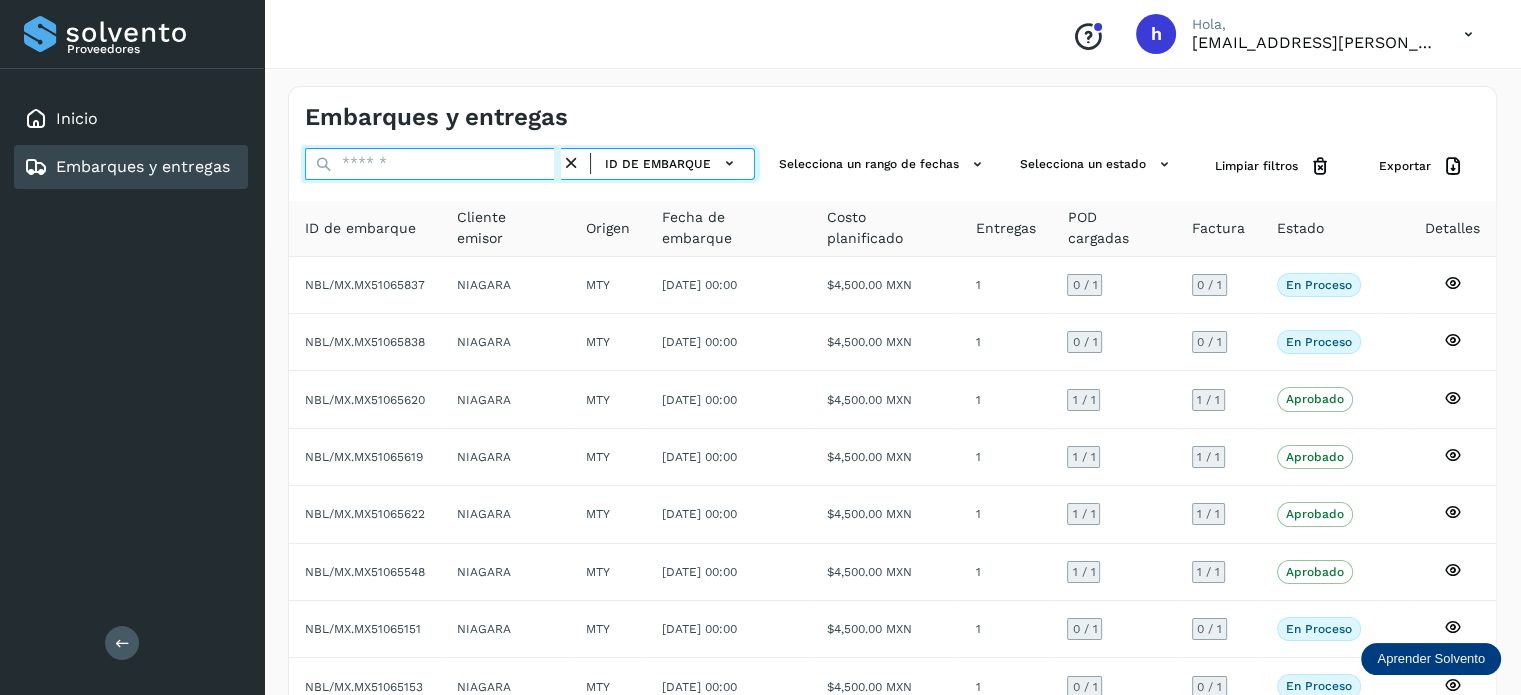 click at bounding box center (433, 164) 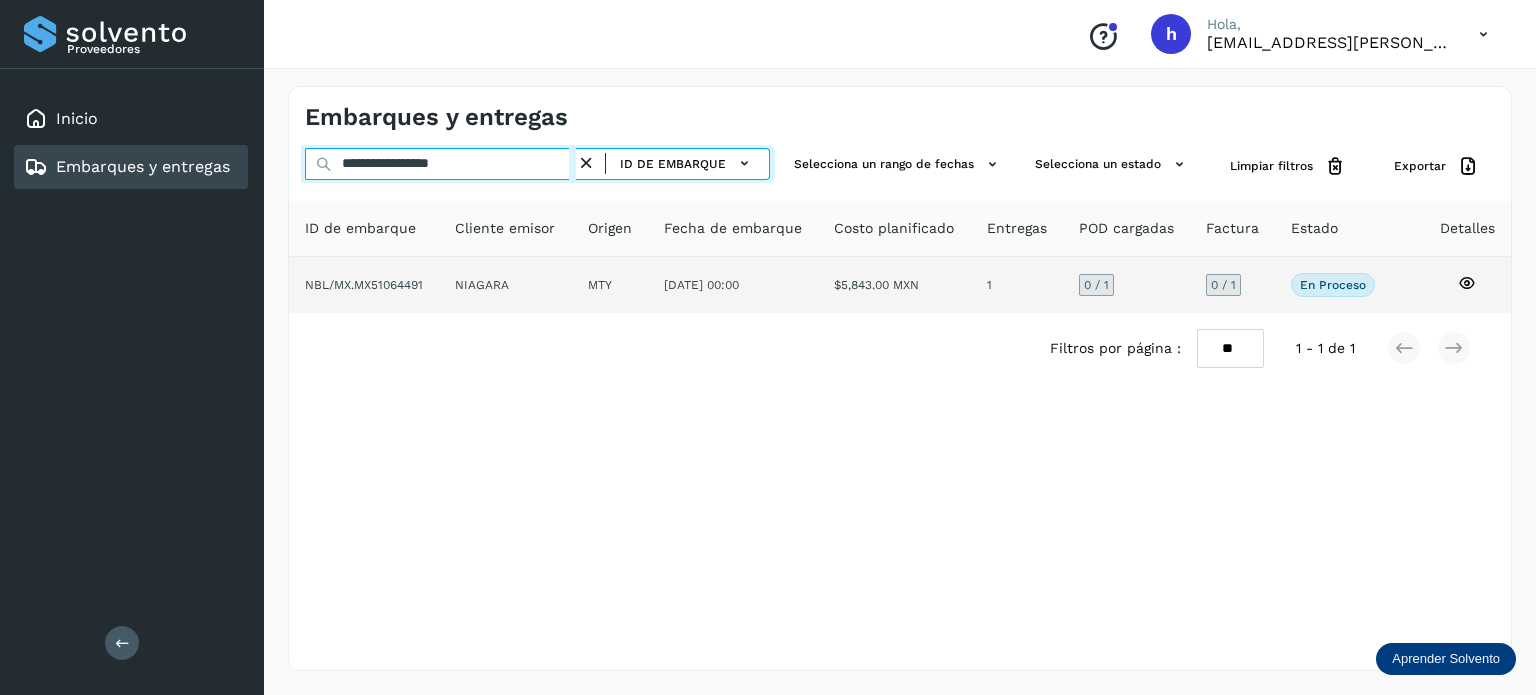 type on "**********" 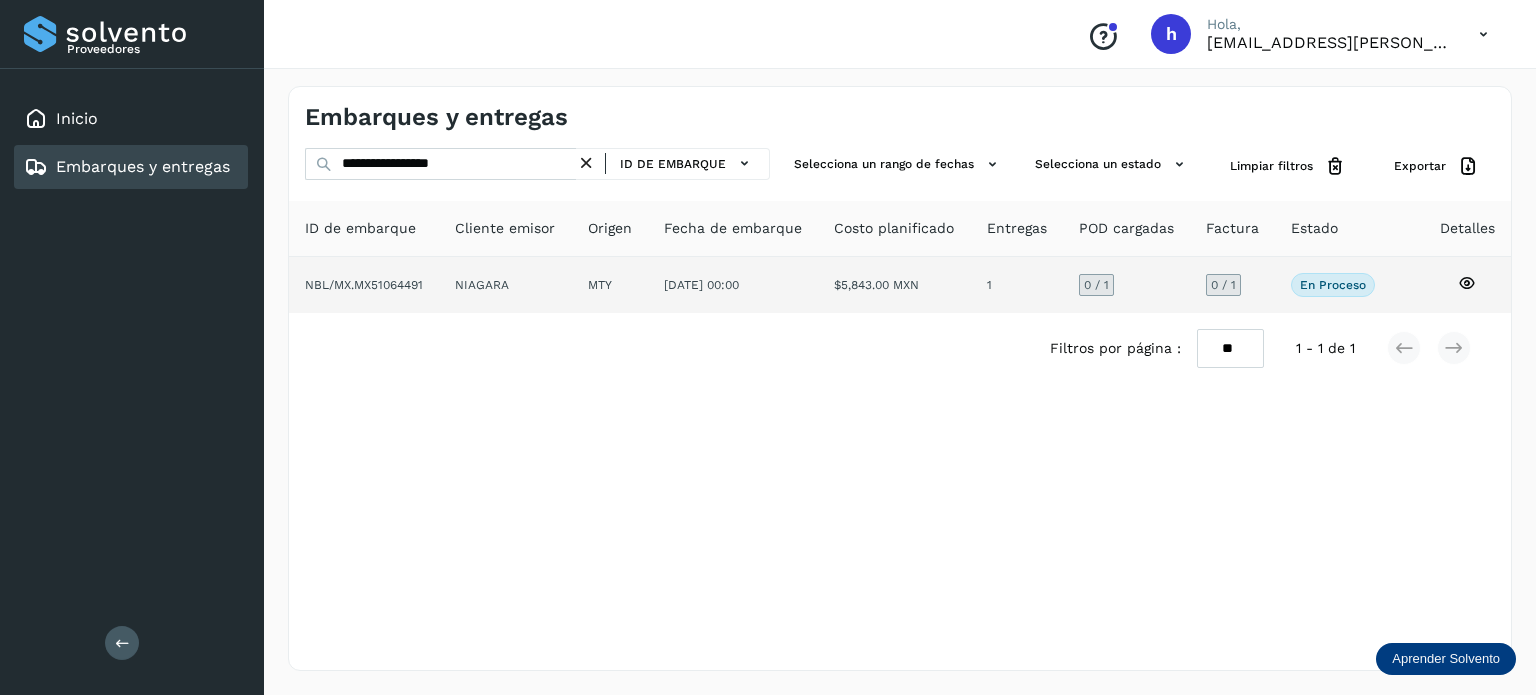 click on "NBL/MX.MX51064491" 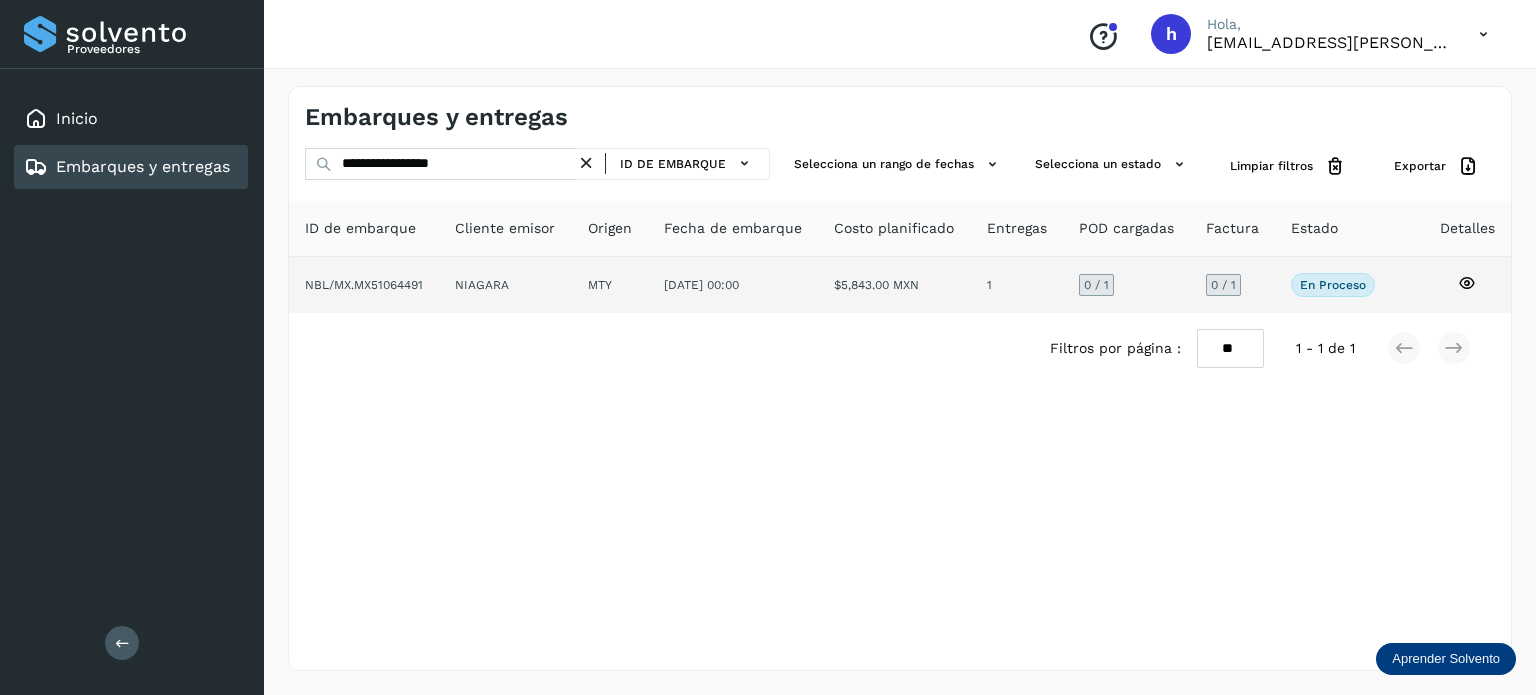 click on "NBL/MX.MX51064491" 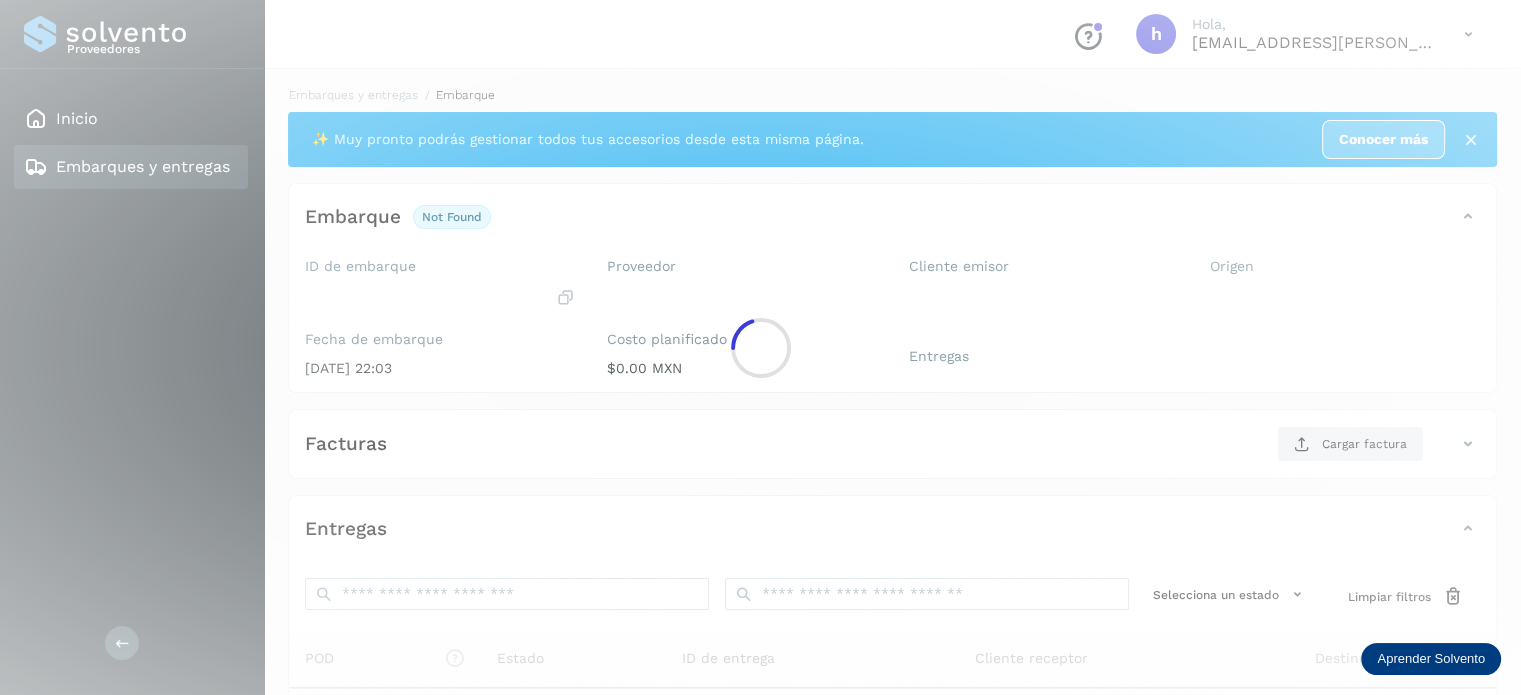 click 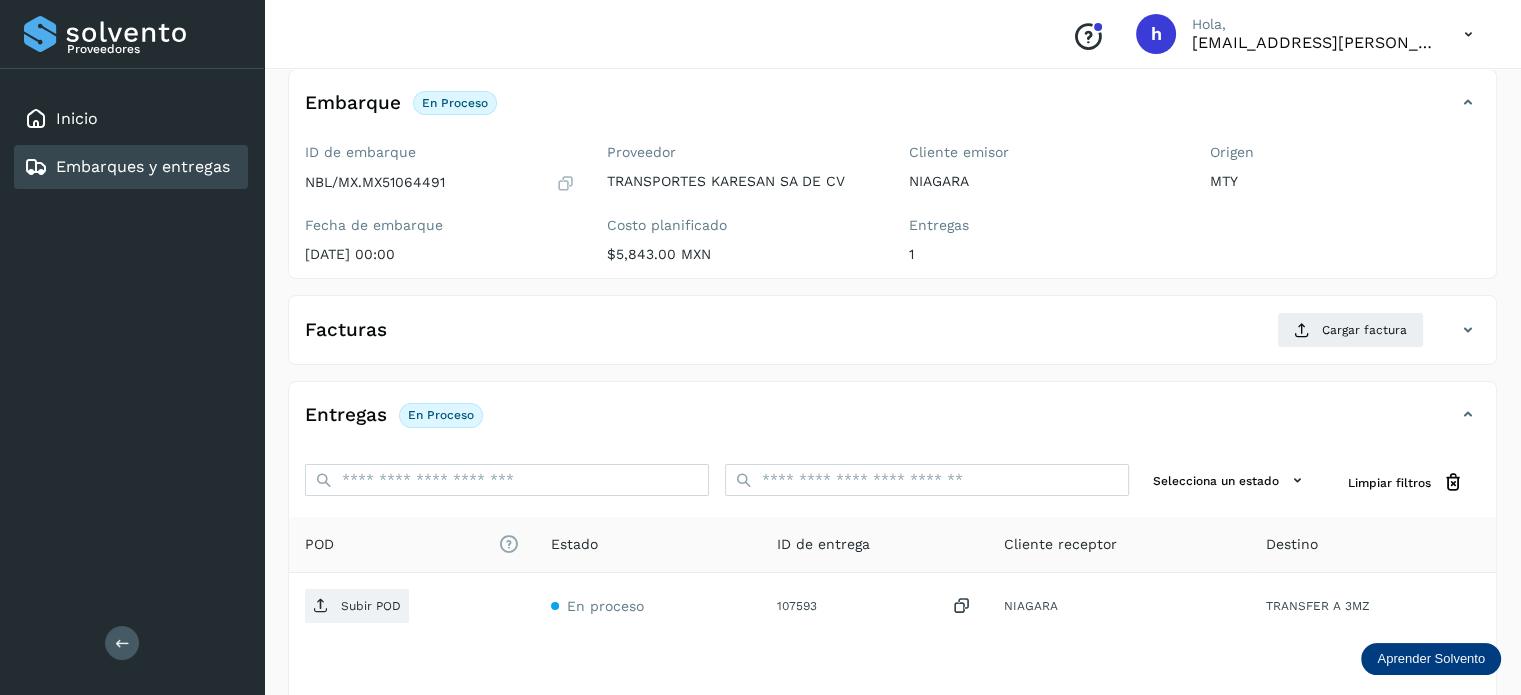 scroll, scrollTop: 119, scrollLeft: 0, axis: vertical 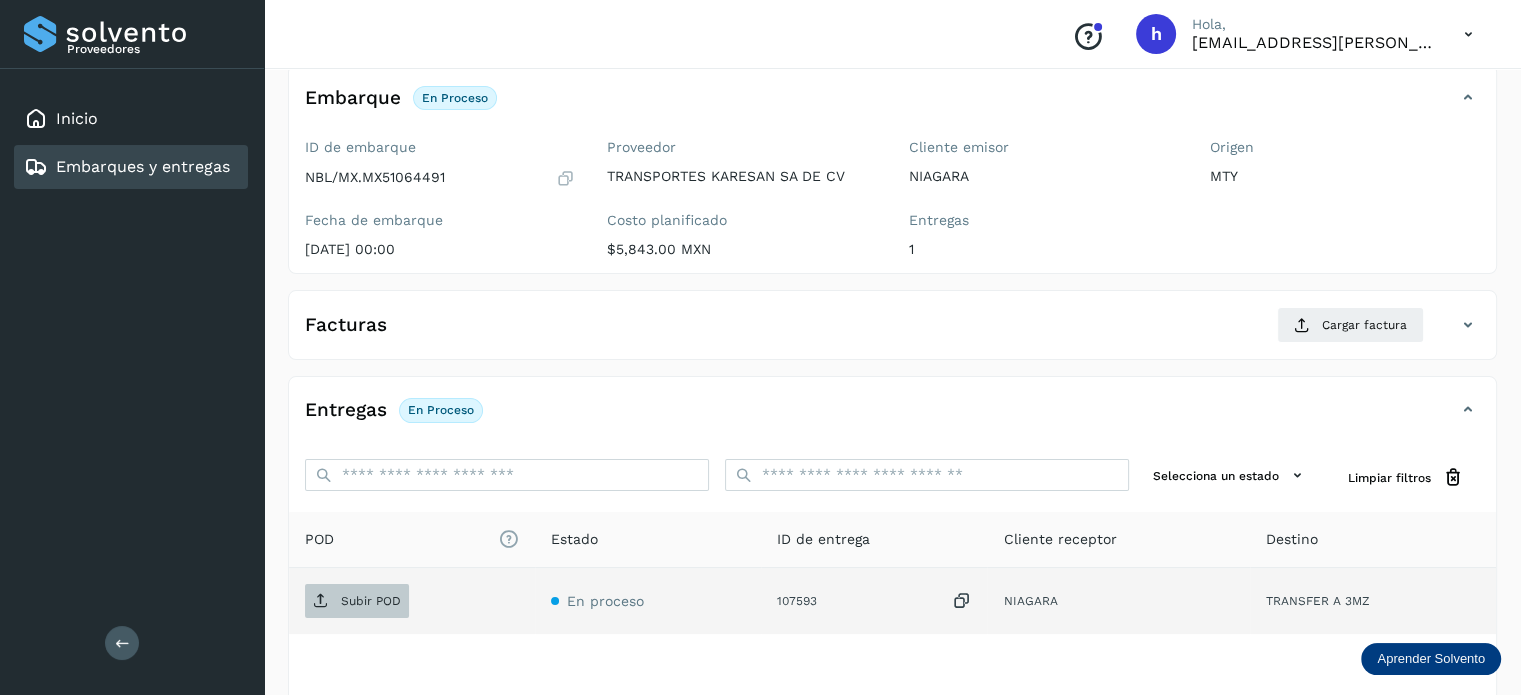click on "Subir POD" at bounding box center [371, 601] 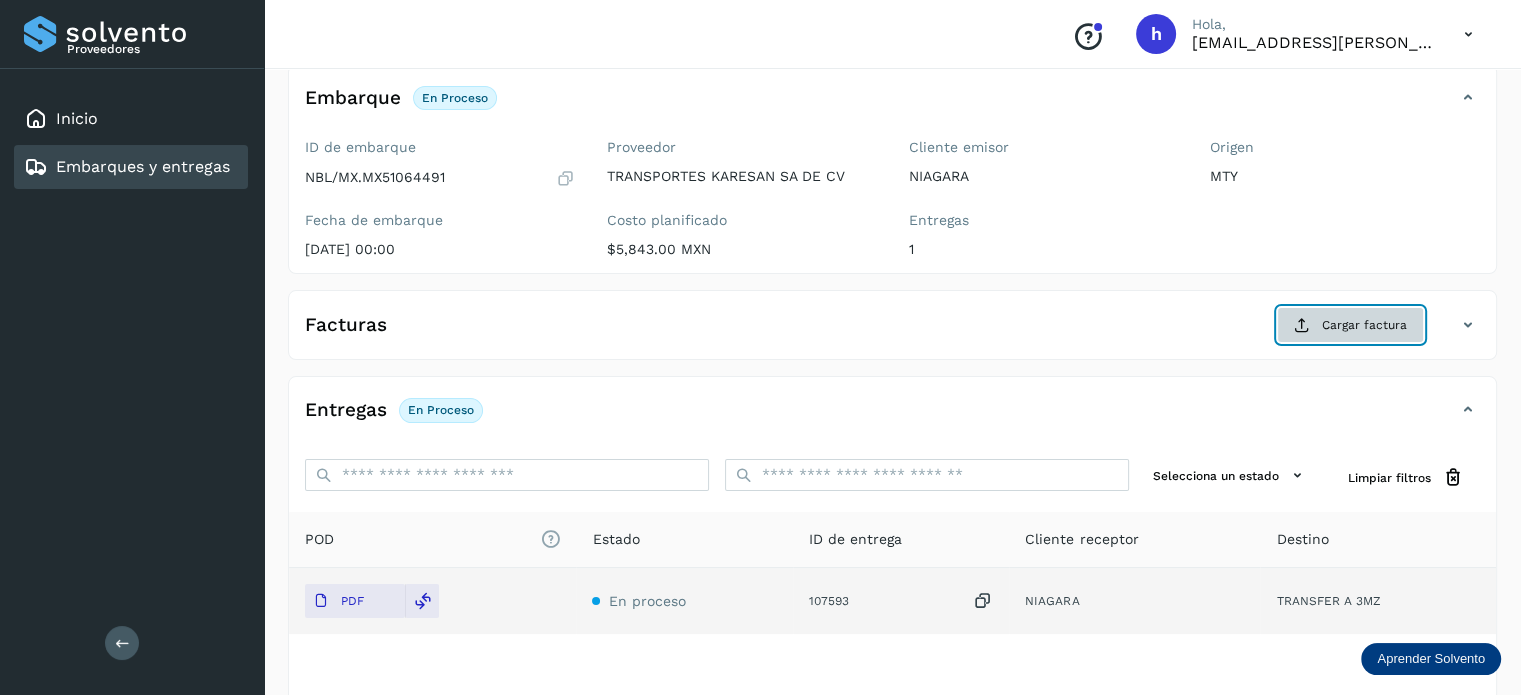 click on "Cargar factura" 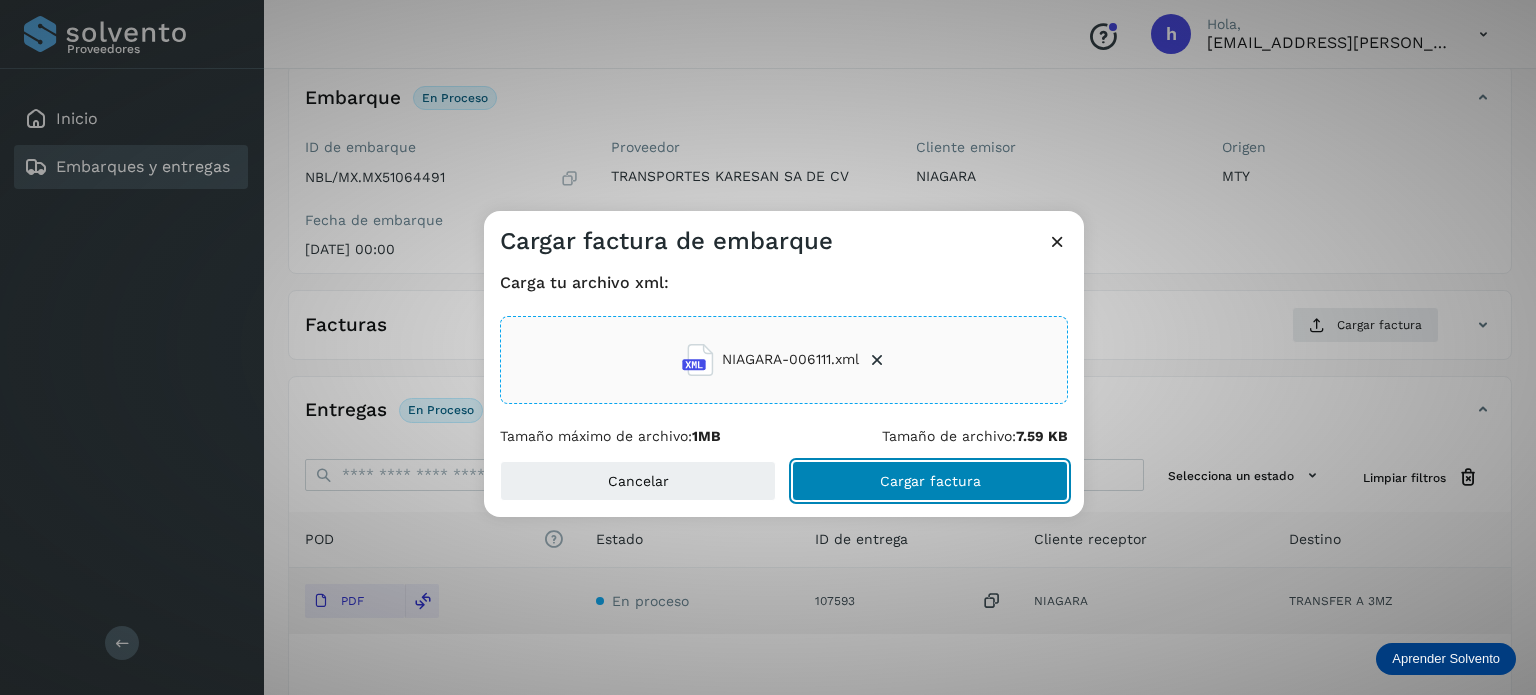 click on "Cargar factura" 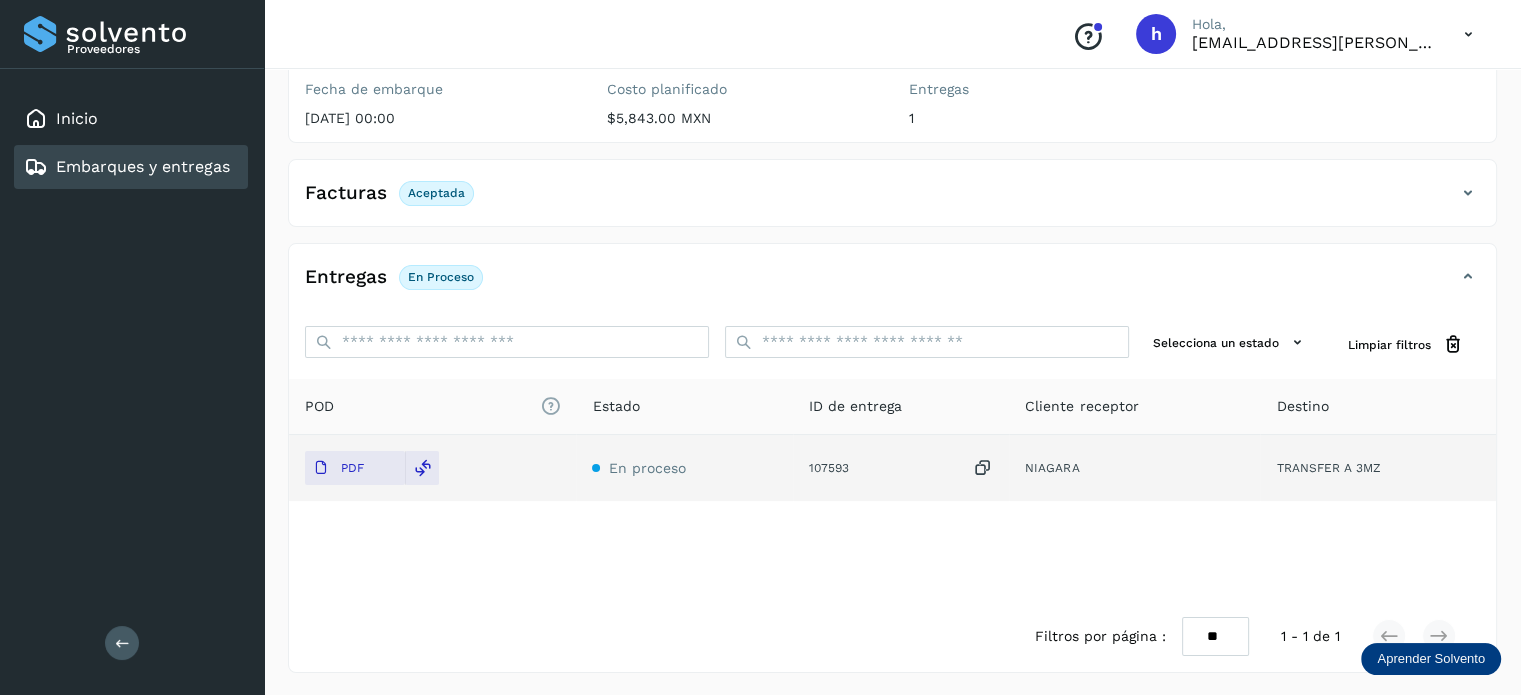 scroll, scrollTop: 0, scrollLeft: 0, axis: both 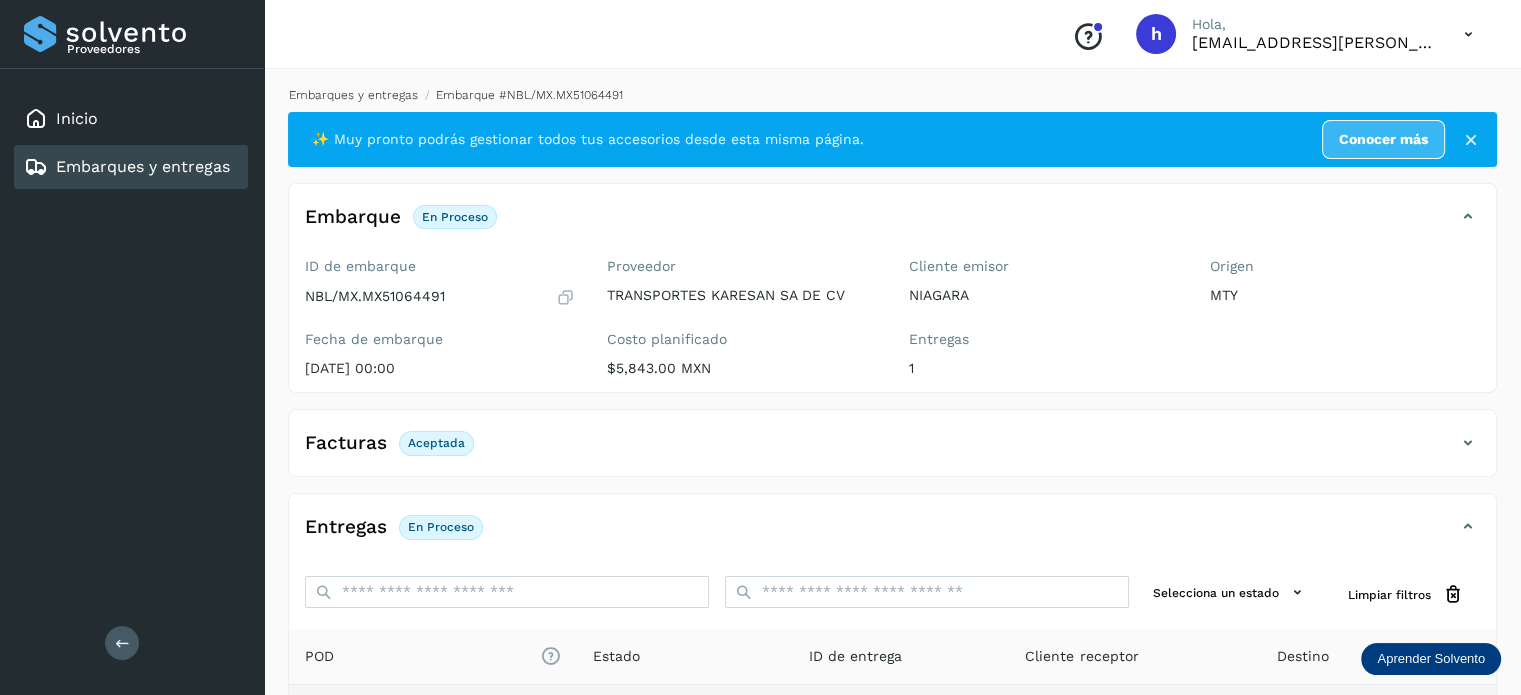 click on "Embarques y entregas" at bounding box center [353, 95] 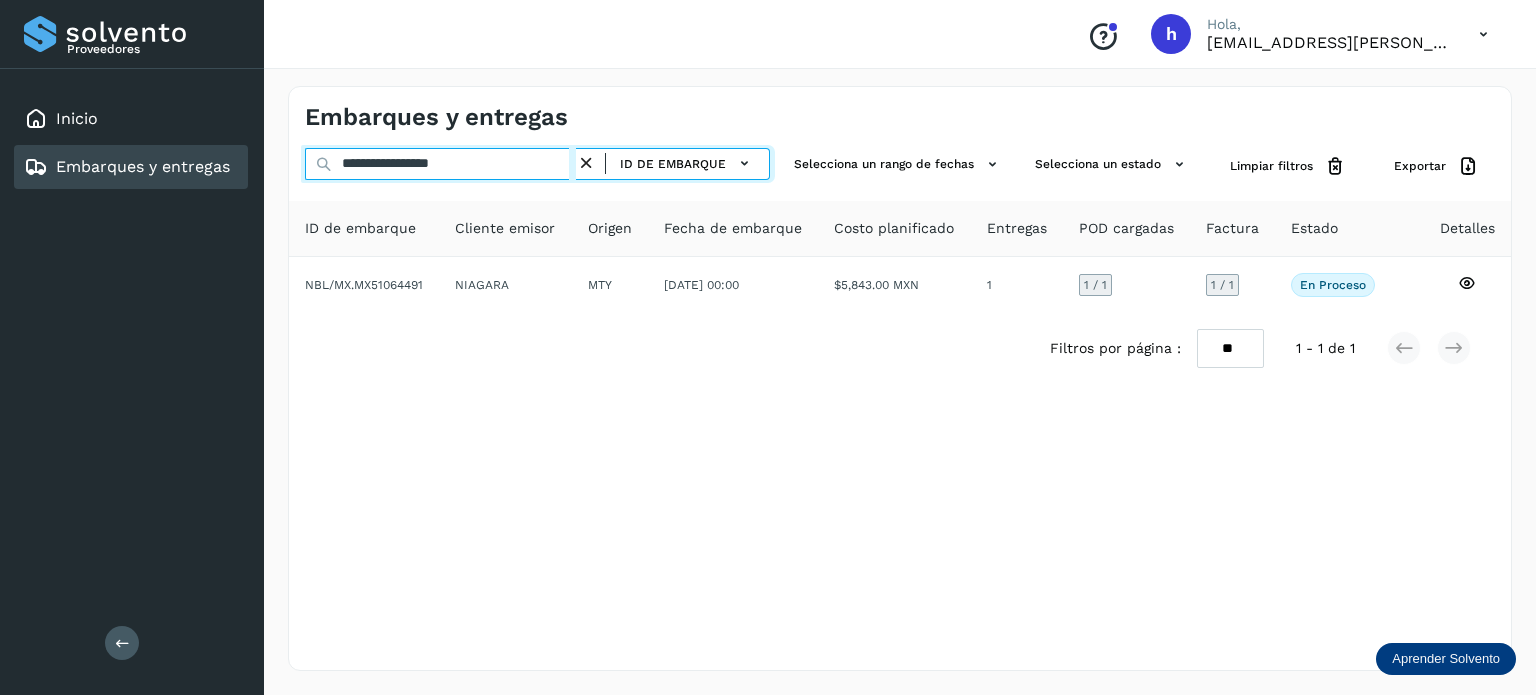 drag, startPoint x: 510, startPoint y: 171, endPoint x: 128, endPoint y: 211, distance: 384.08853 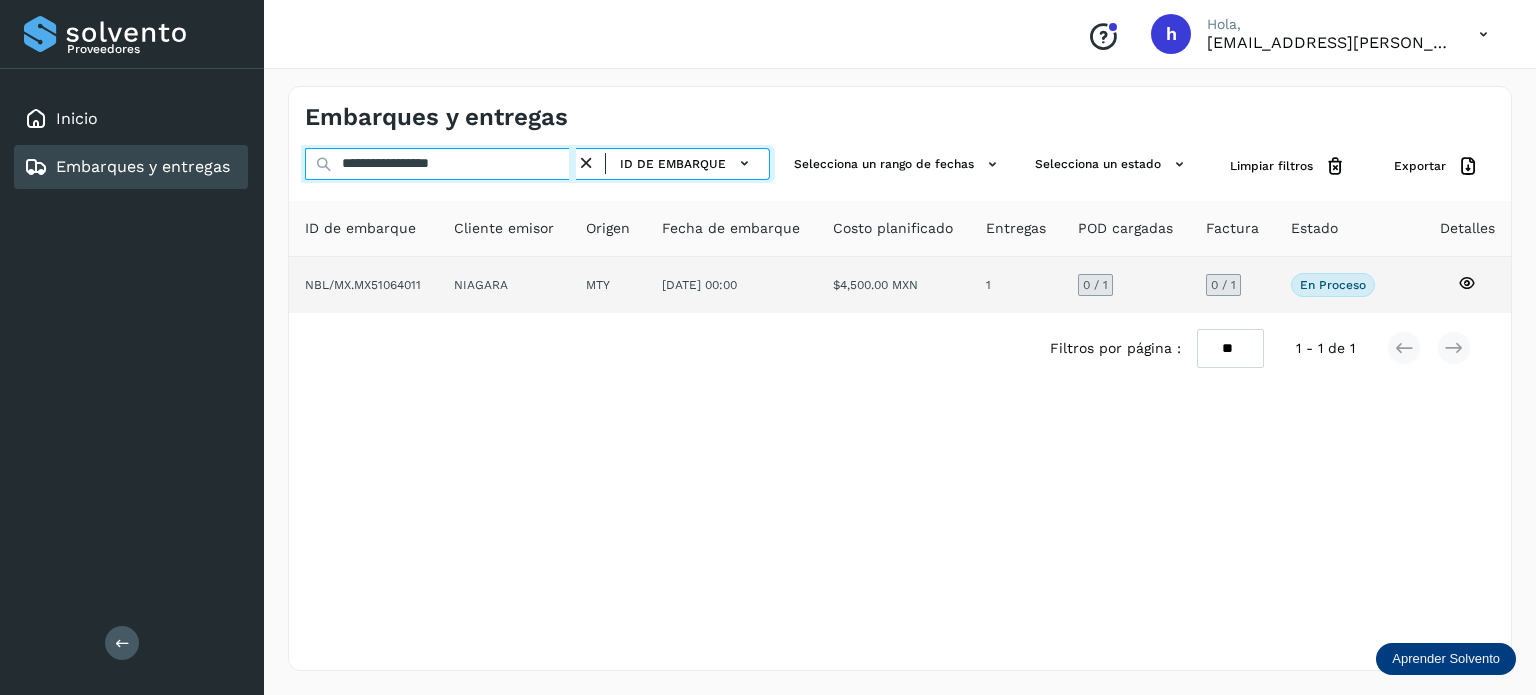 type on "**********" 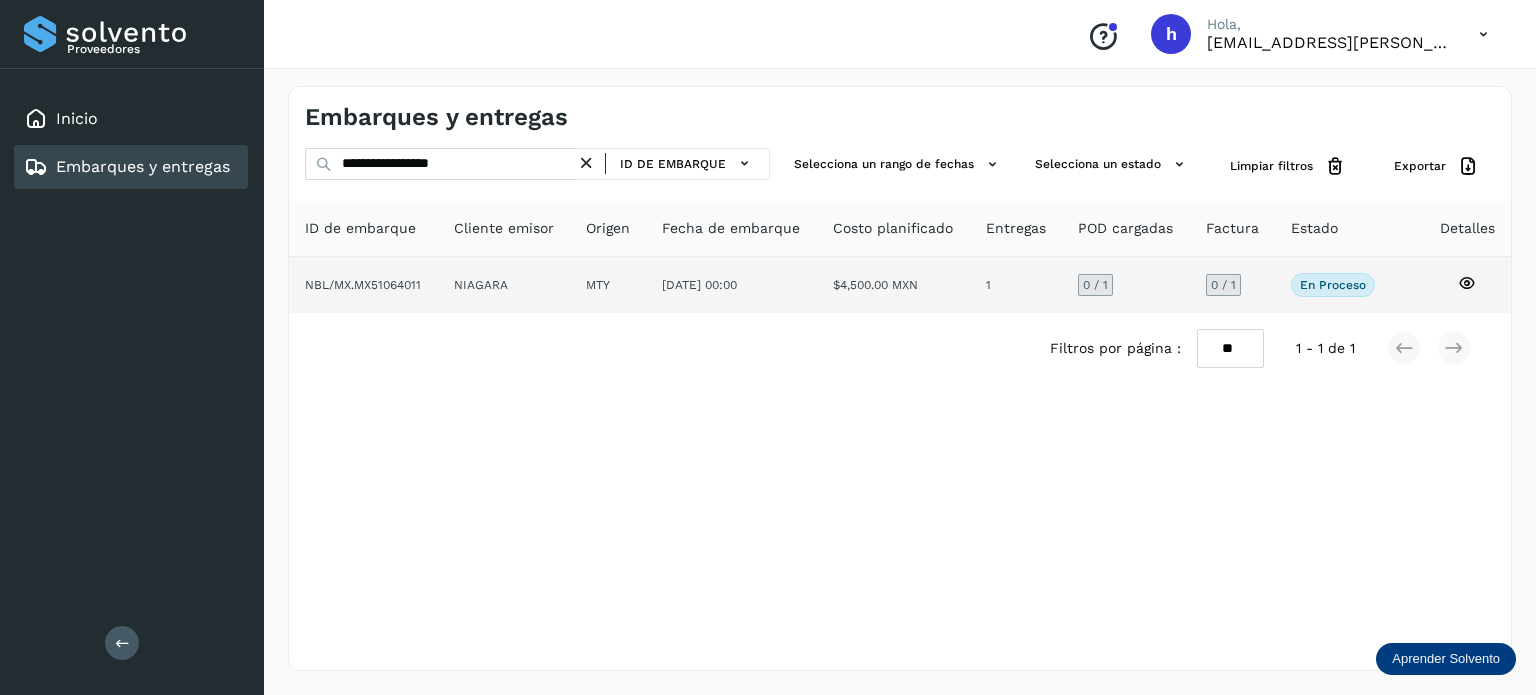 click on "NBL/MX.MX51064011" 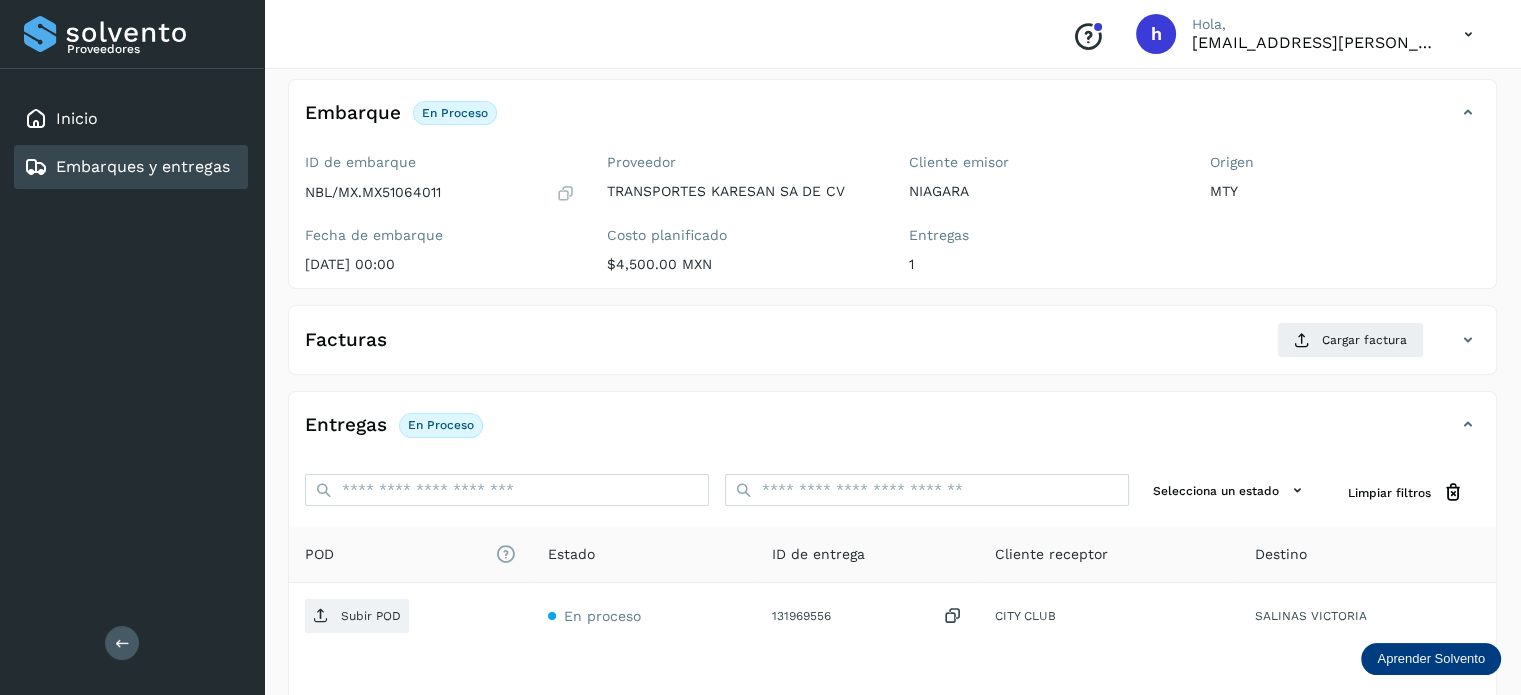 scroll, scrollTop: 108, scrollLeft: 0, axis: vertical 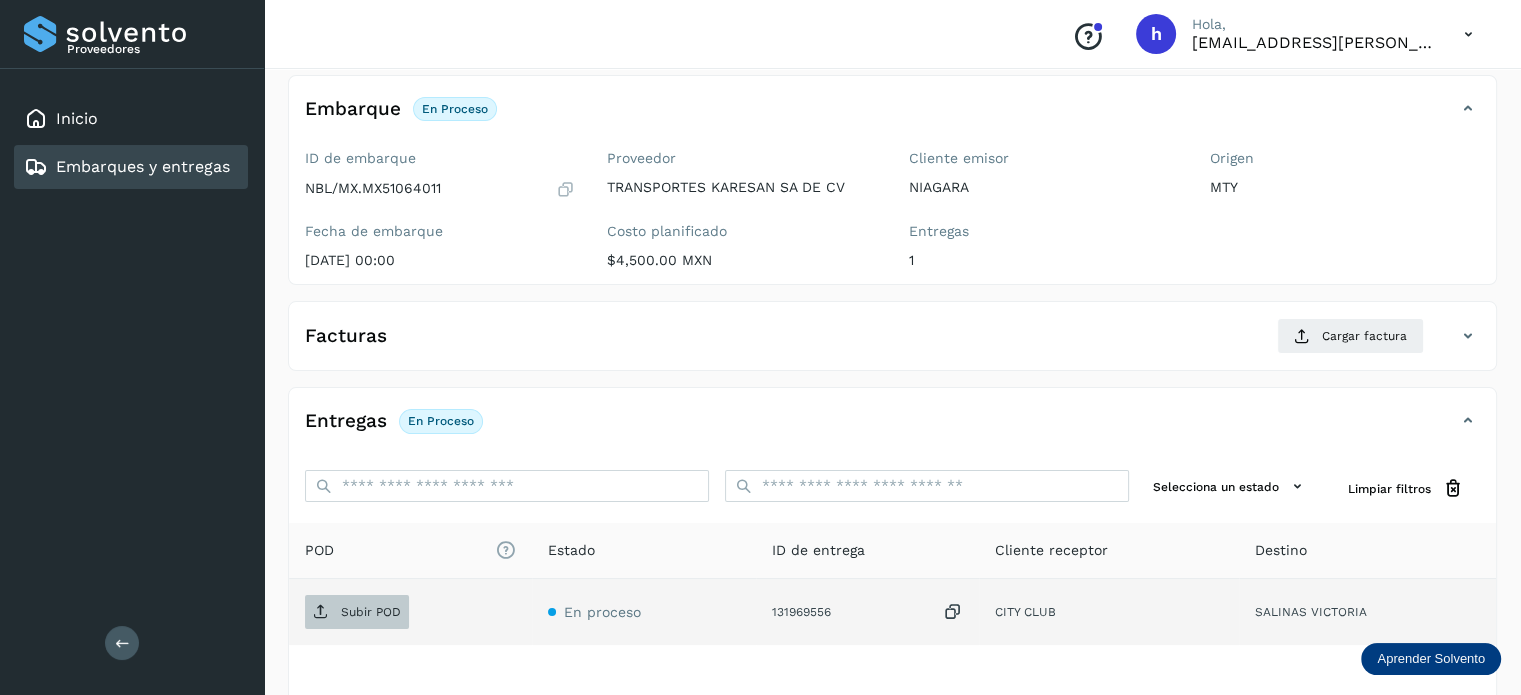 click on "Subir POD" at bounding box center [357, 612] 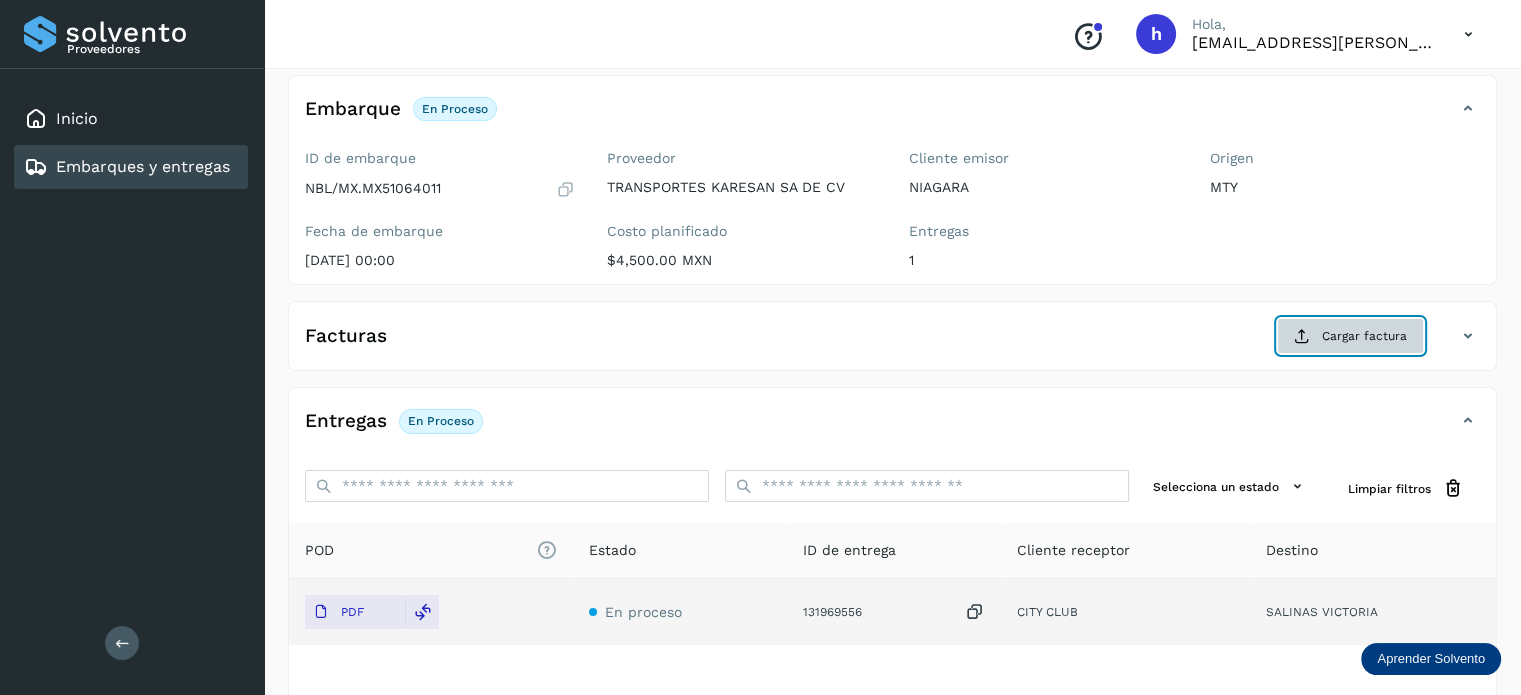click on "Cargar factura" 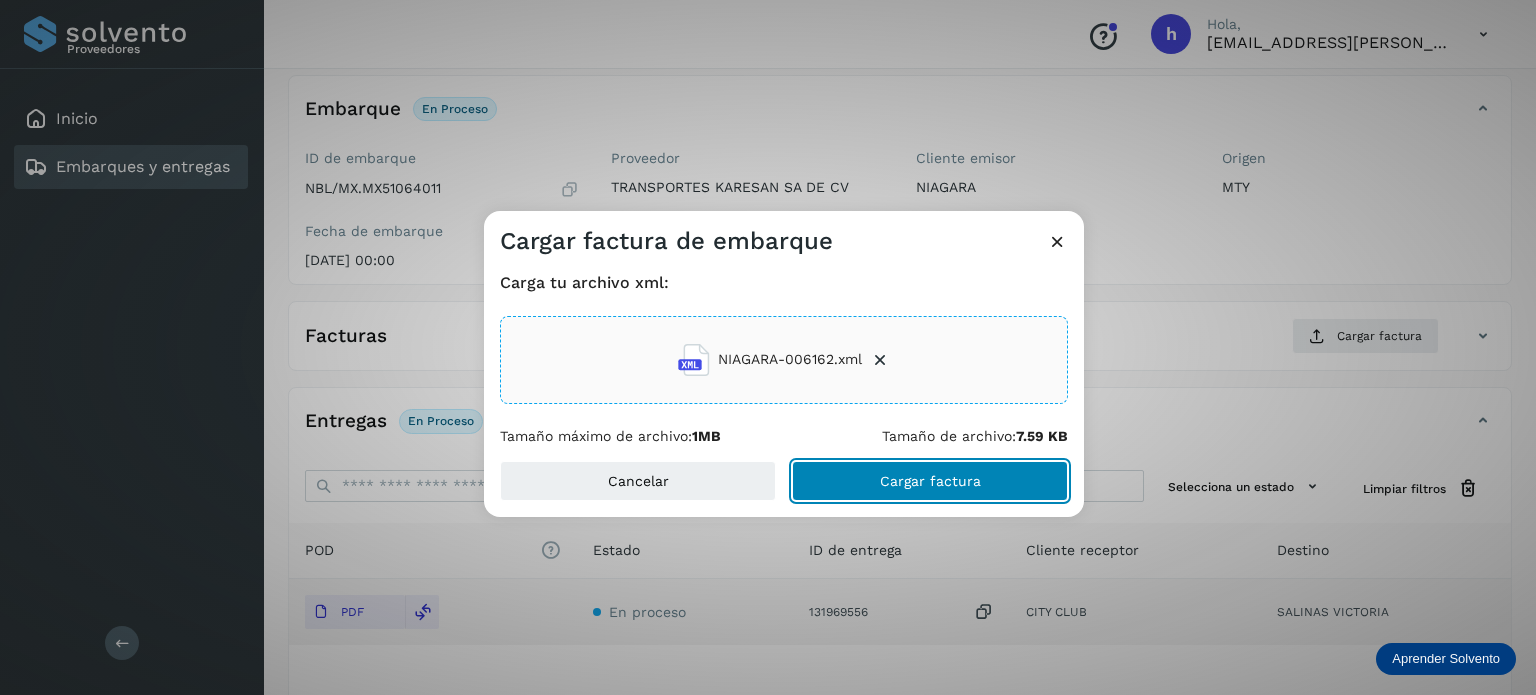 click on "Cargar factura" 